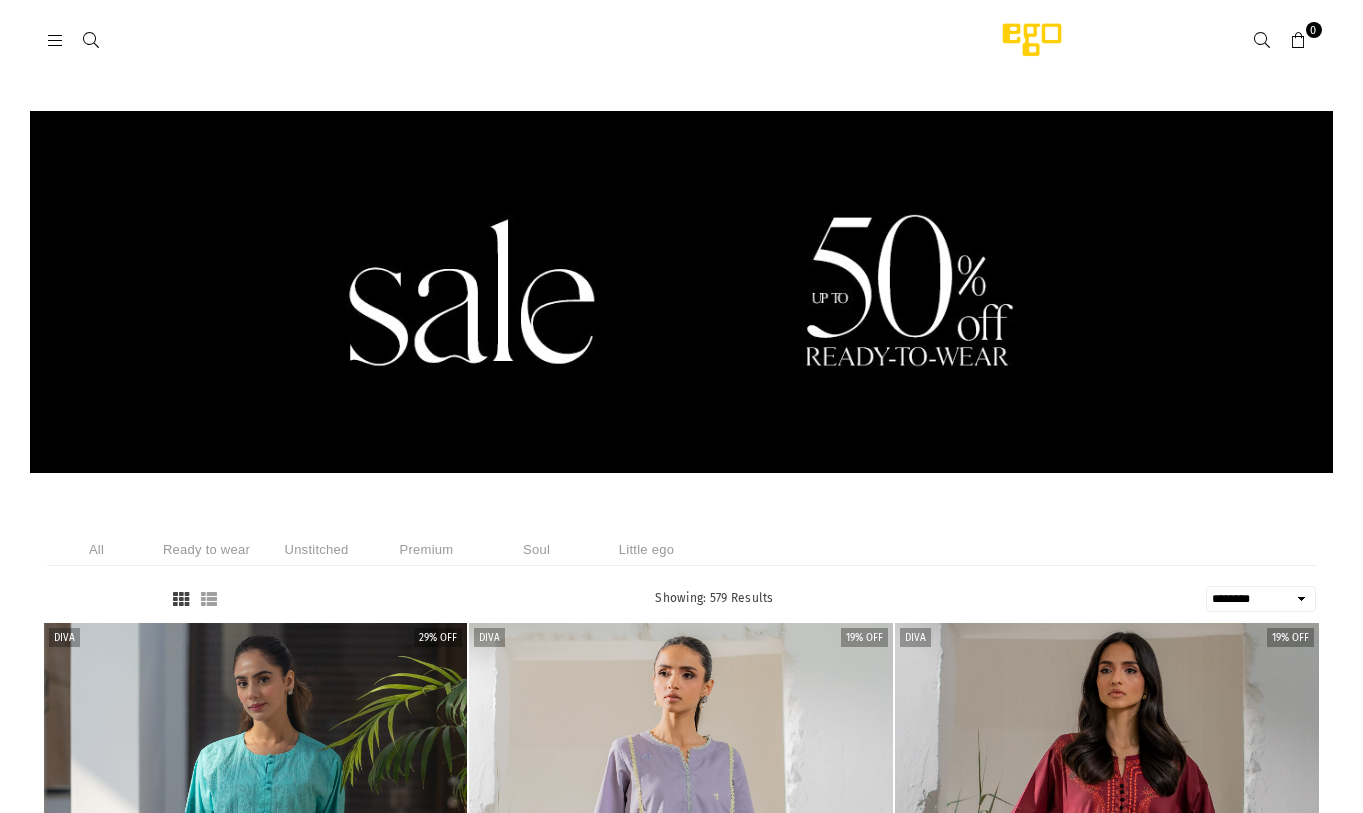select on "******" 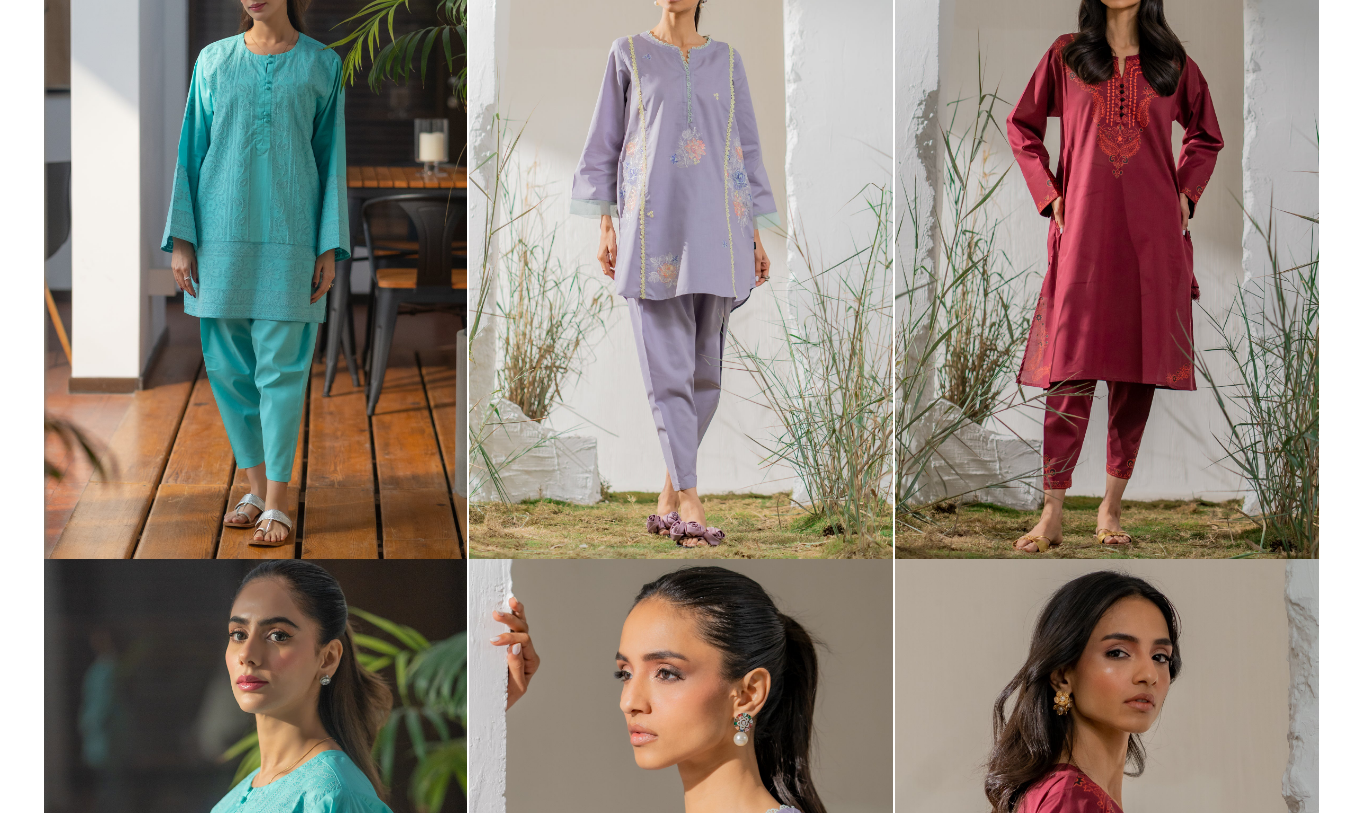 scroll, scrollTop: 700, scrollLeft: 0, axis: vertical 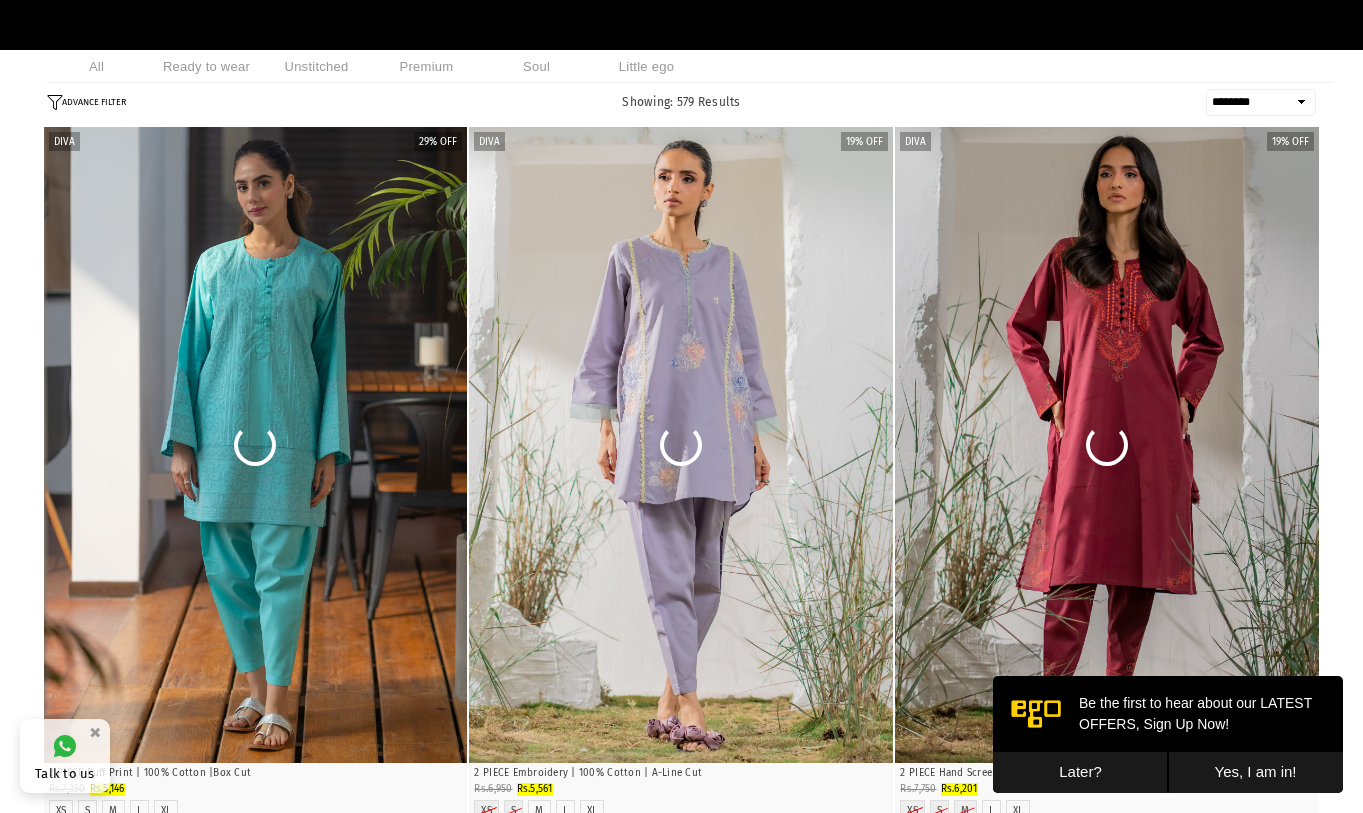 click on "Later?" at bounding box center [1080, 772] 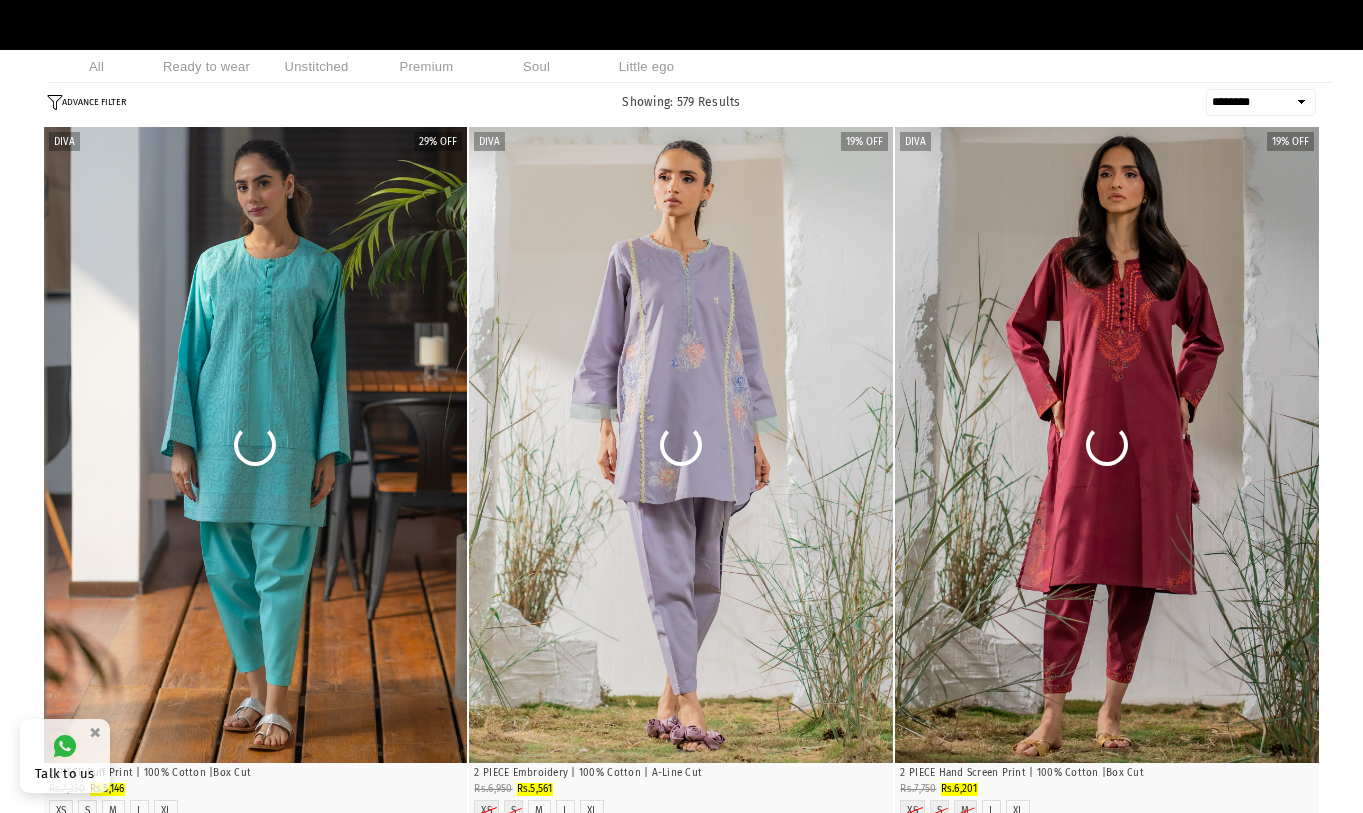 drag, startPoint x: 105, startPoint y: 103, endPoint x: 1098, endPoint y: 779, distance: 1201.2598 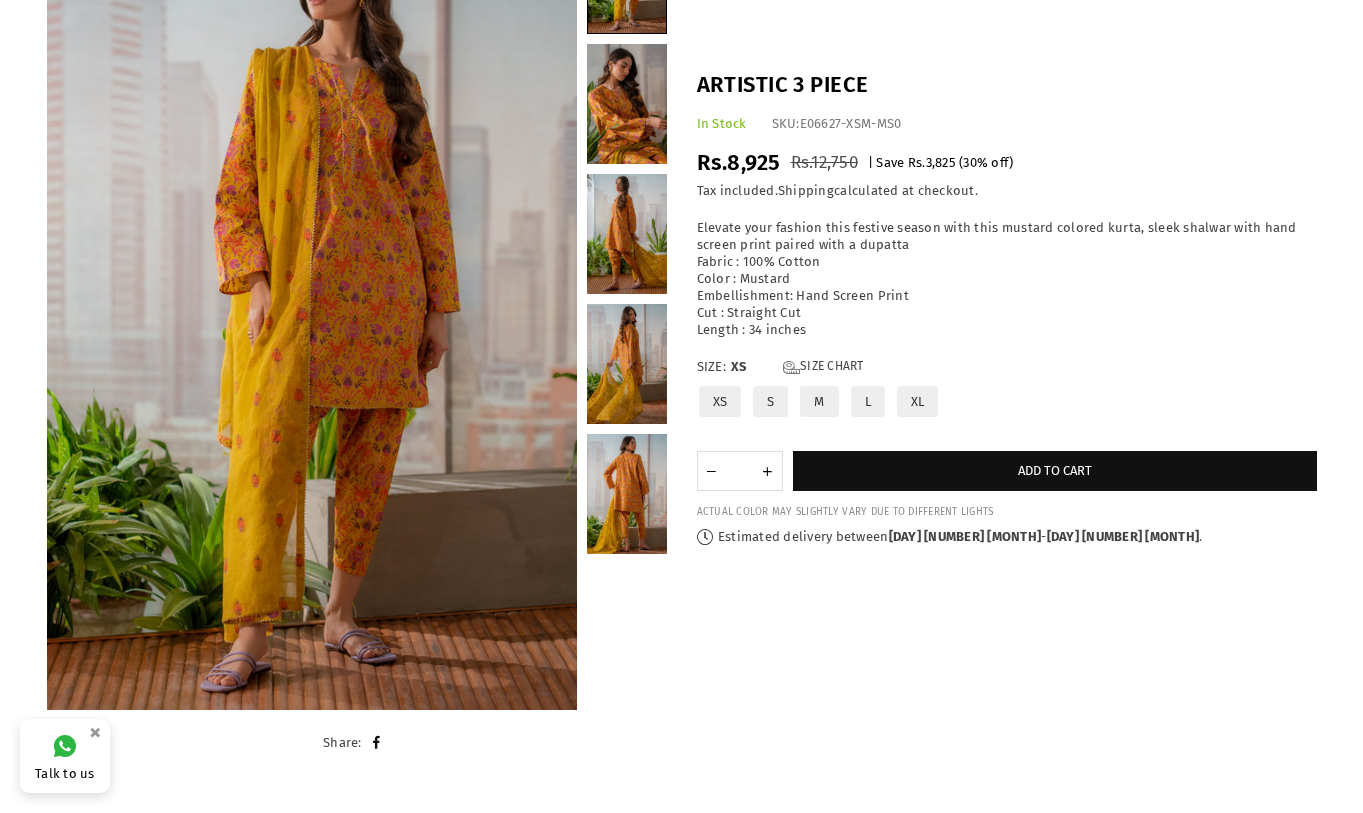 scroll, scrollTop: 250, scrollLeft: 0, axis: vertical 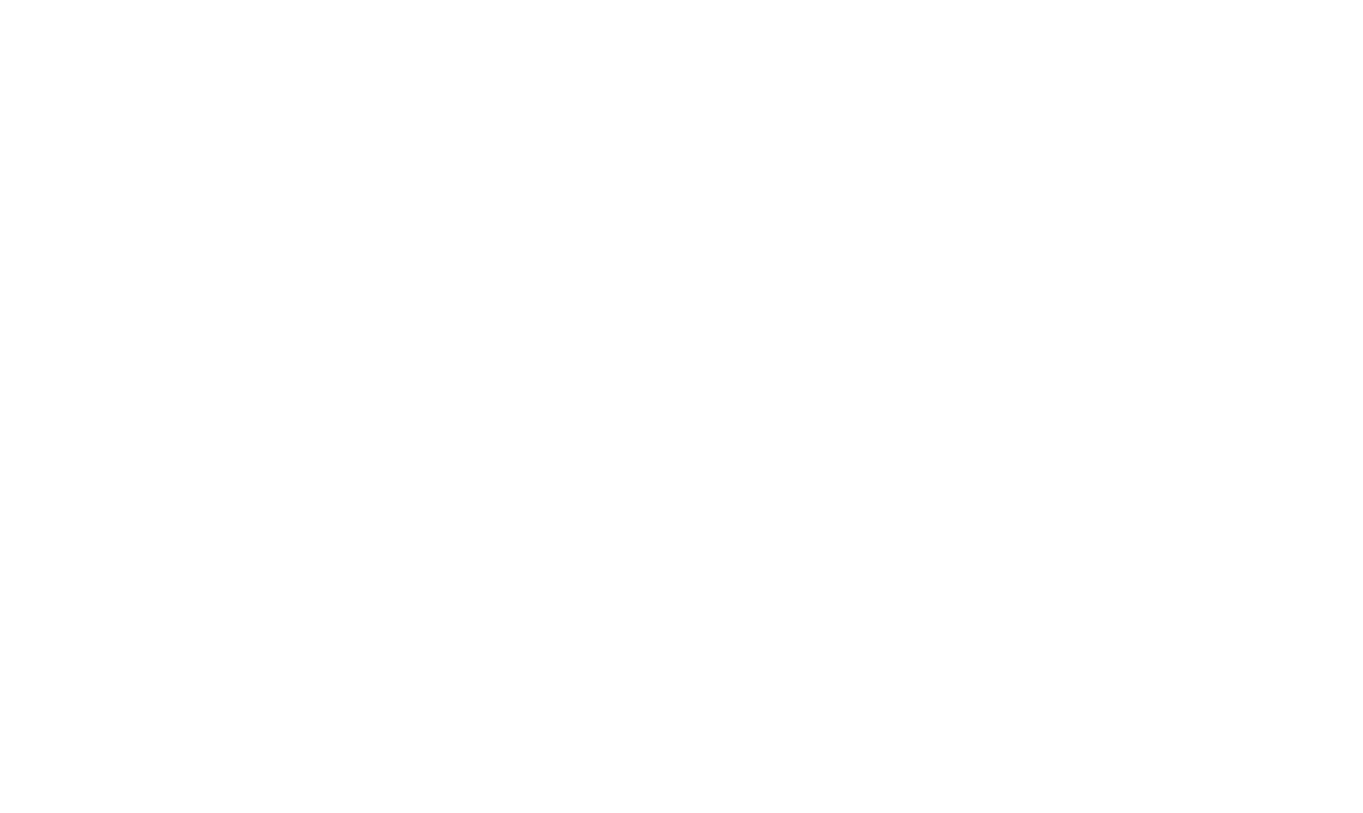 select on "******" 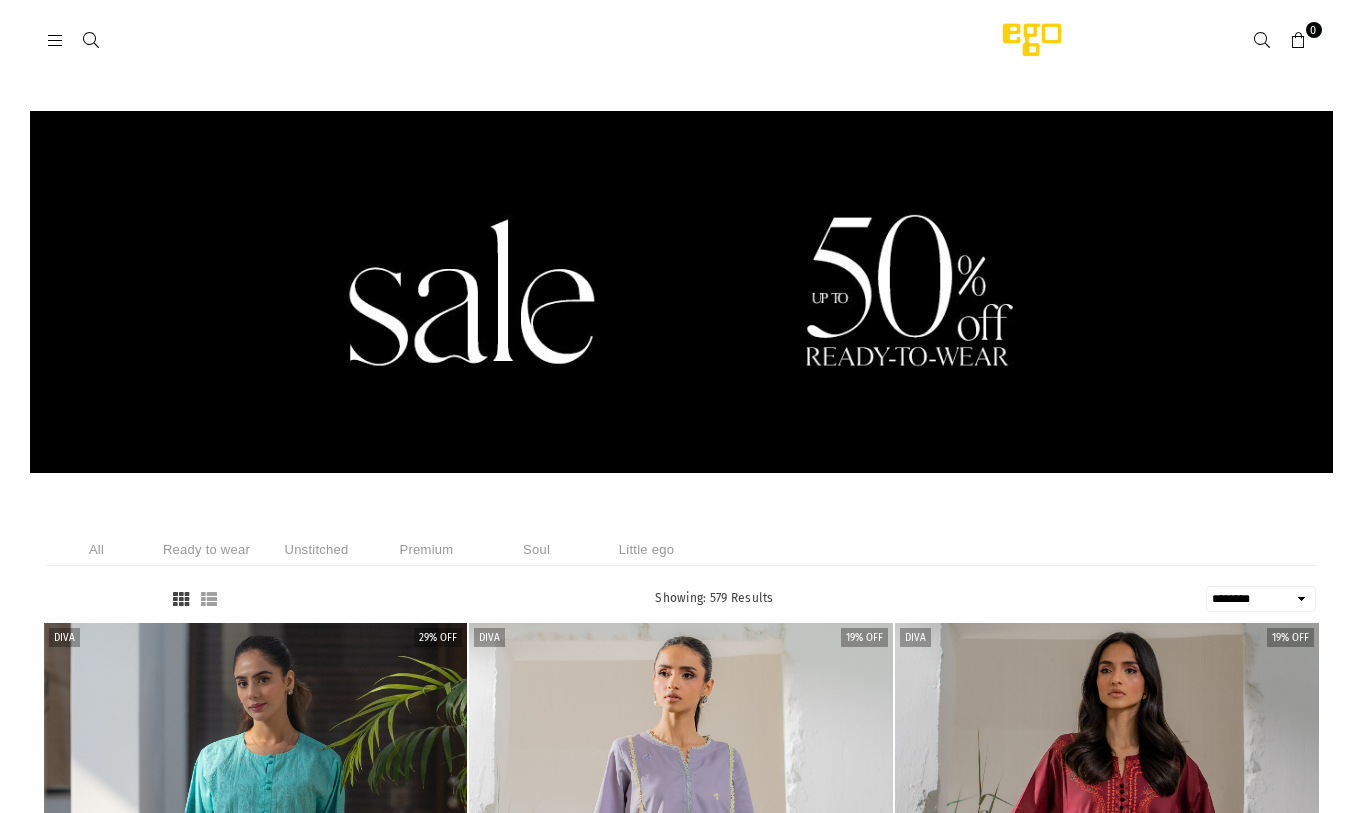 scroll, scrollTop: 0, scrollLeft: 0, axis: both 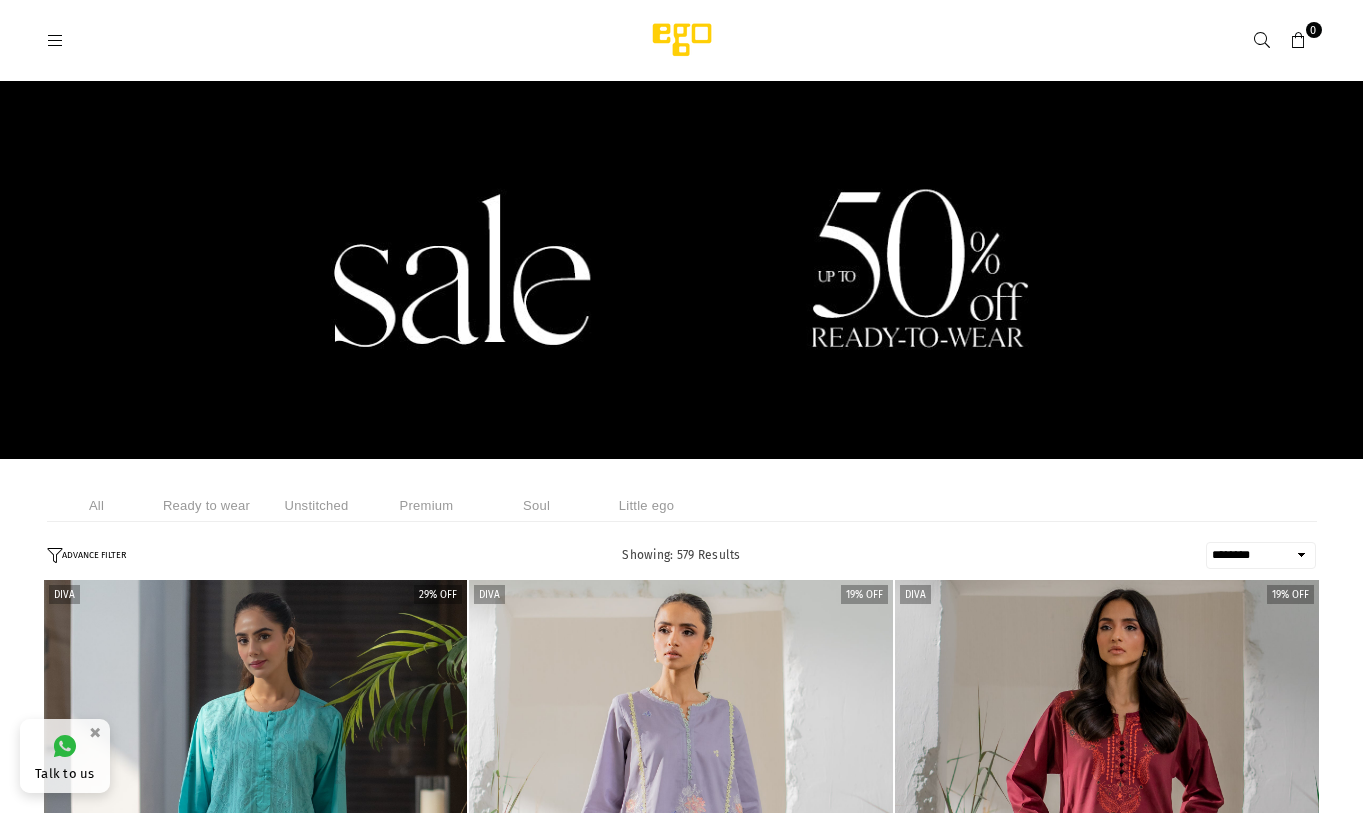 click at bounding box center [681, 270] 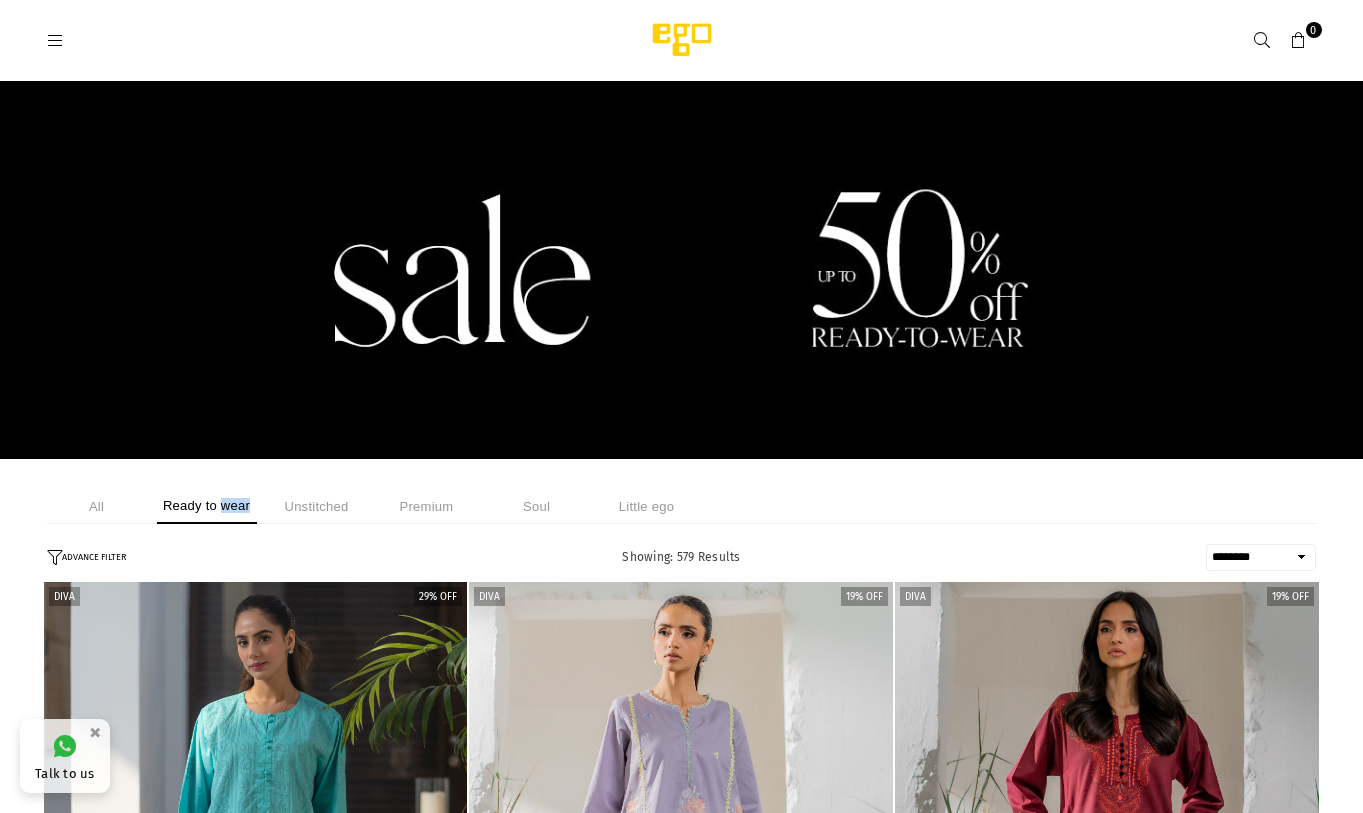 click on "Ready to wear" at bounding box center [207, 506] 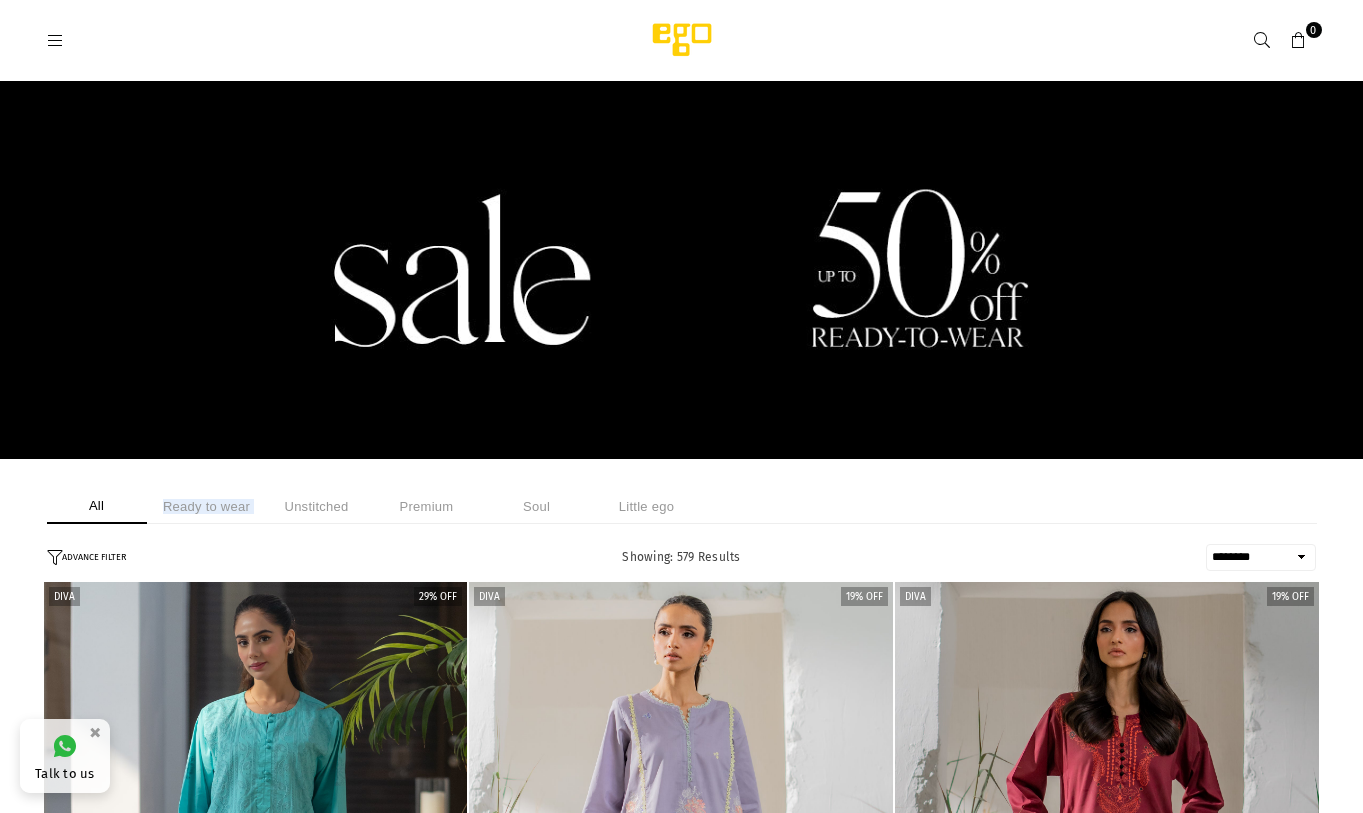 click on "Ready to wear" at bounding box center (207, 506) 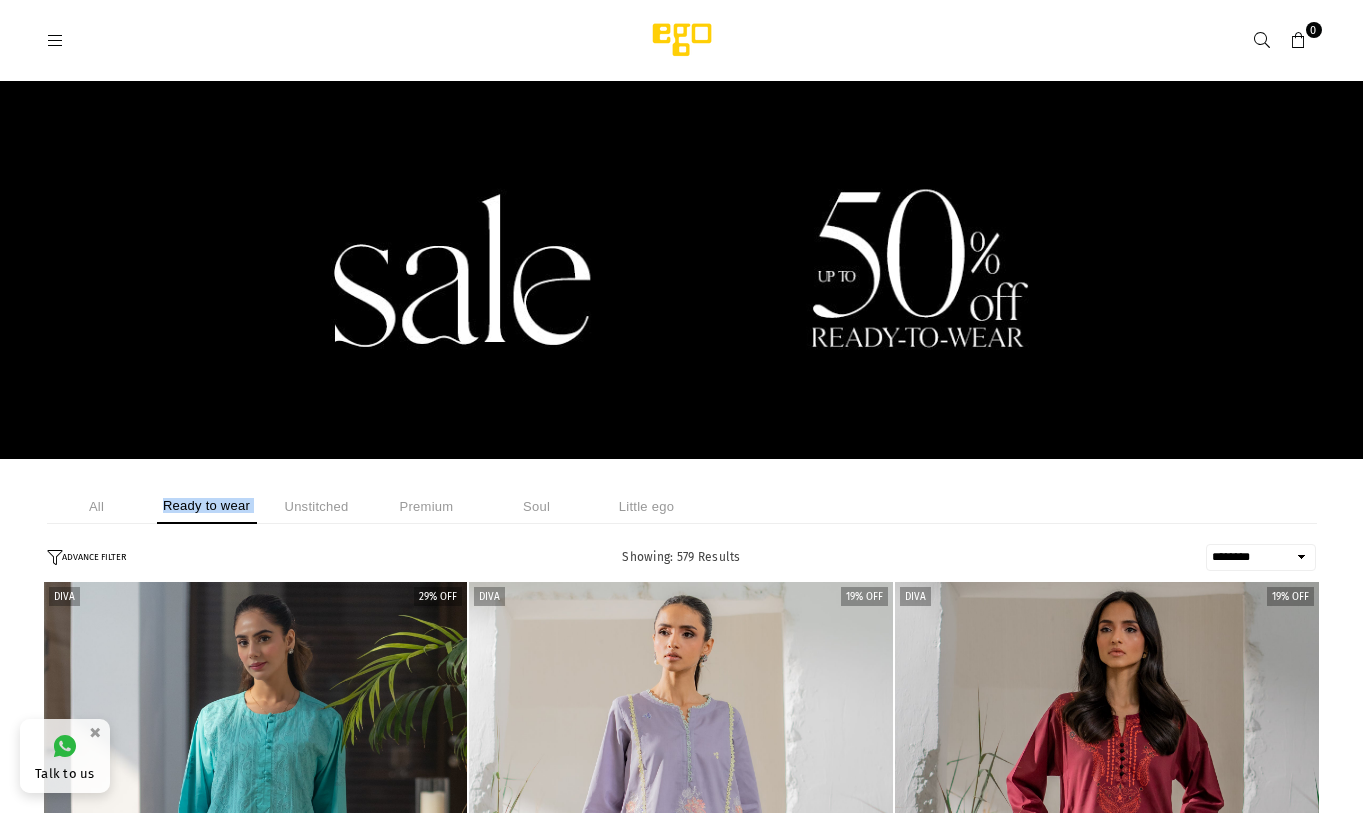 click on "Ready to wear" at bounding box center (207, 506) 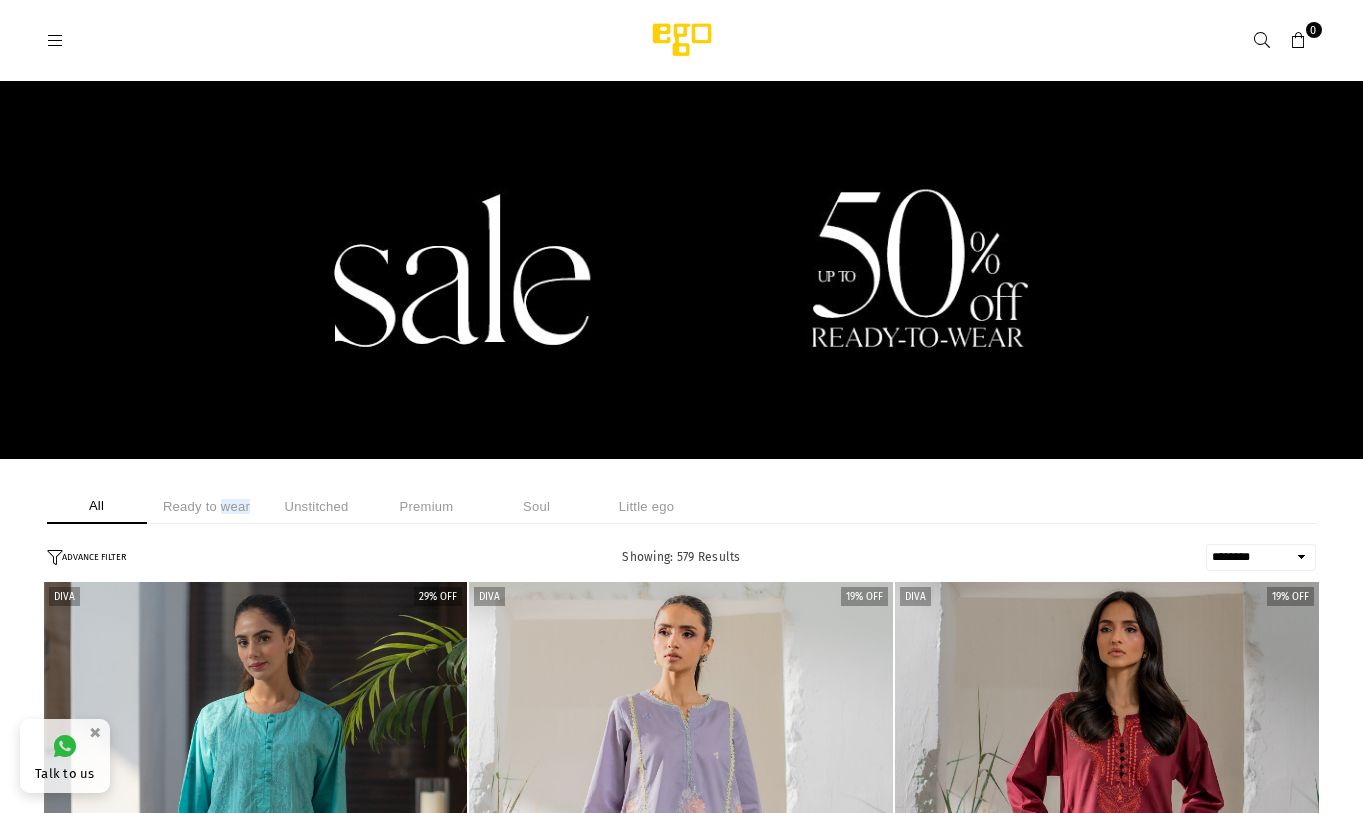 click on "Ready to wear" at bounding box center (207, 506) 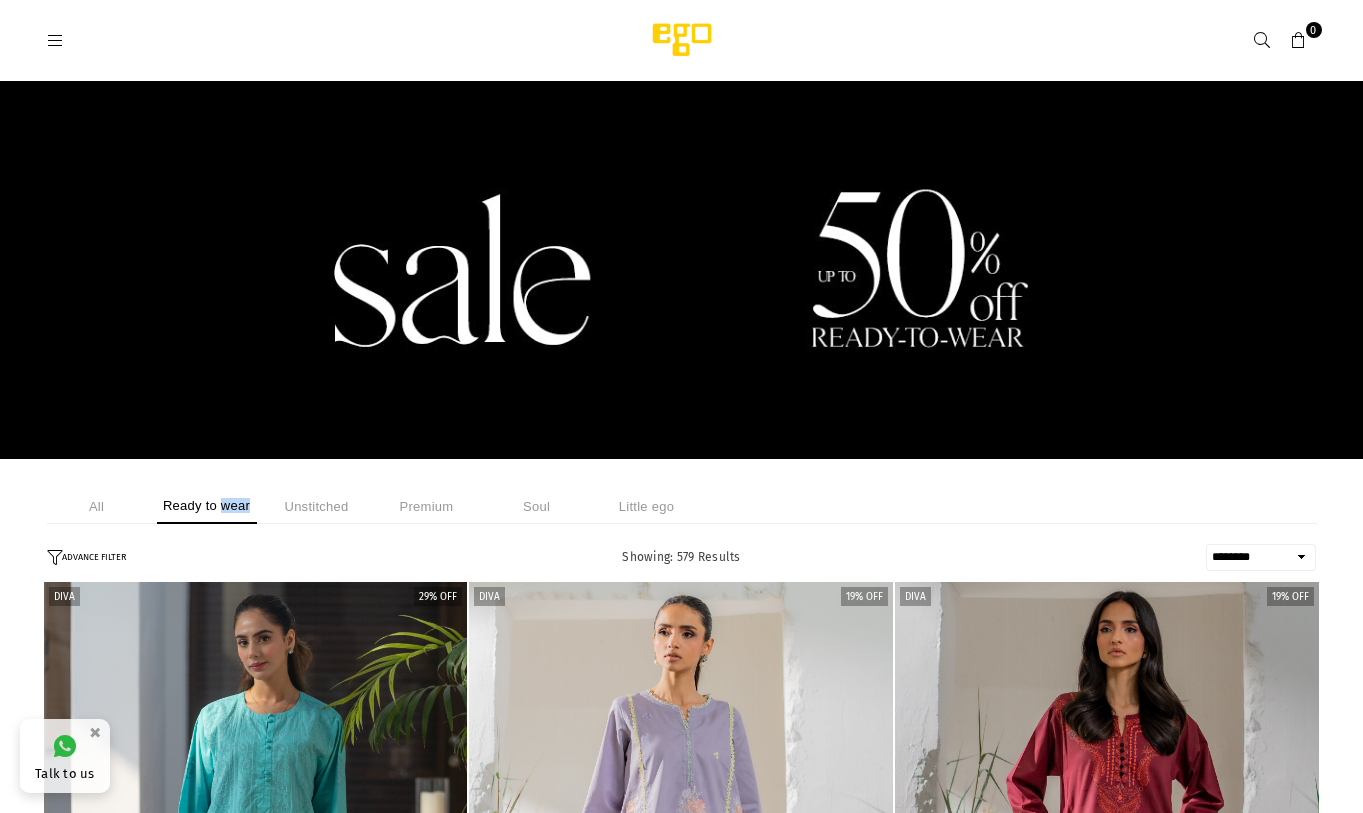 click on "Ready to wear" at bounding box center (207, 506) 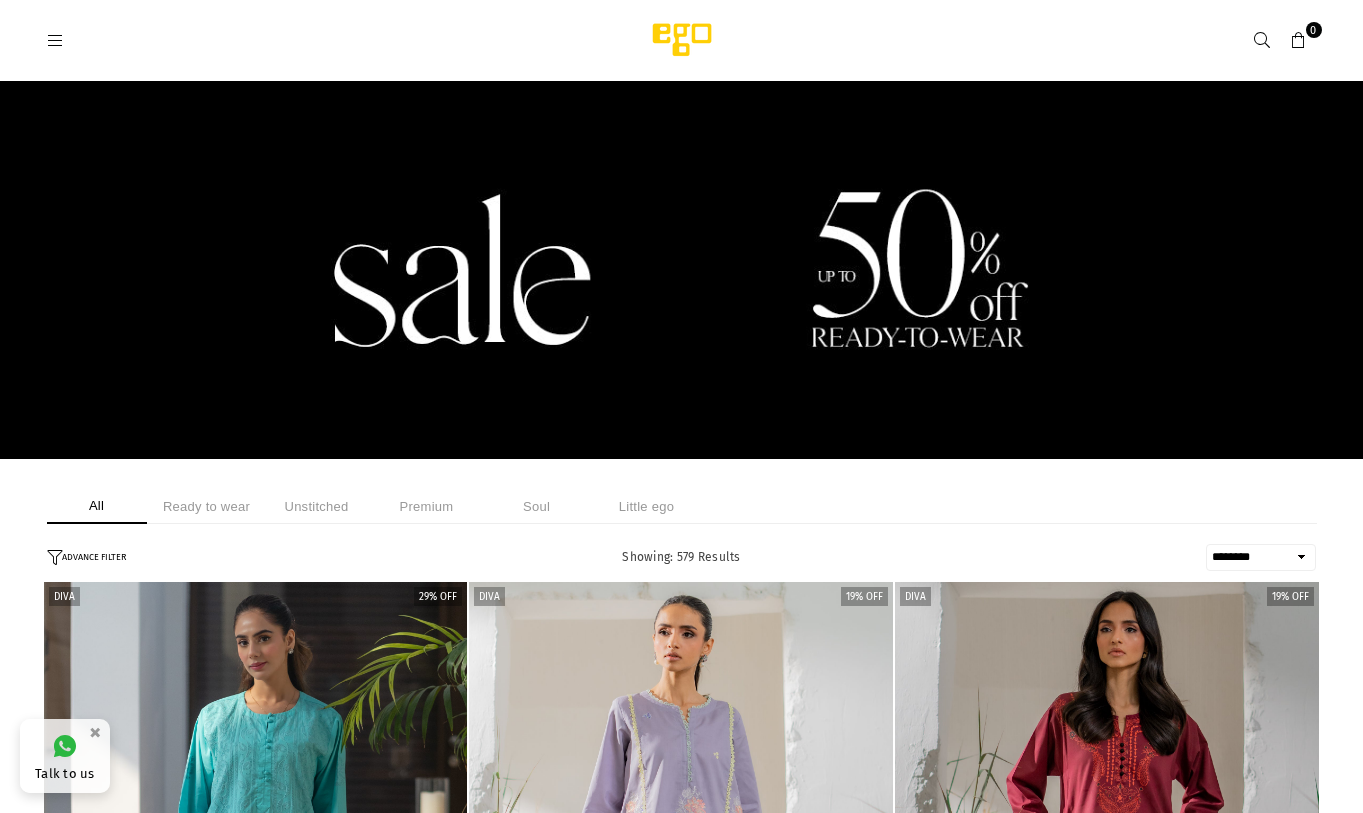 click on "Ready to wear" at bounding box center (207, 506) 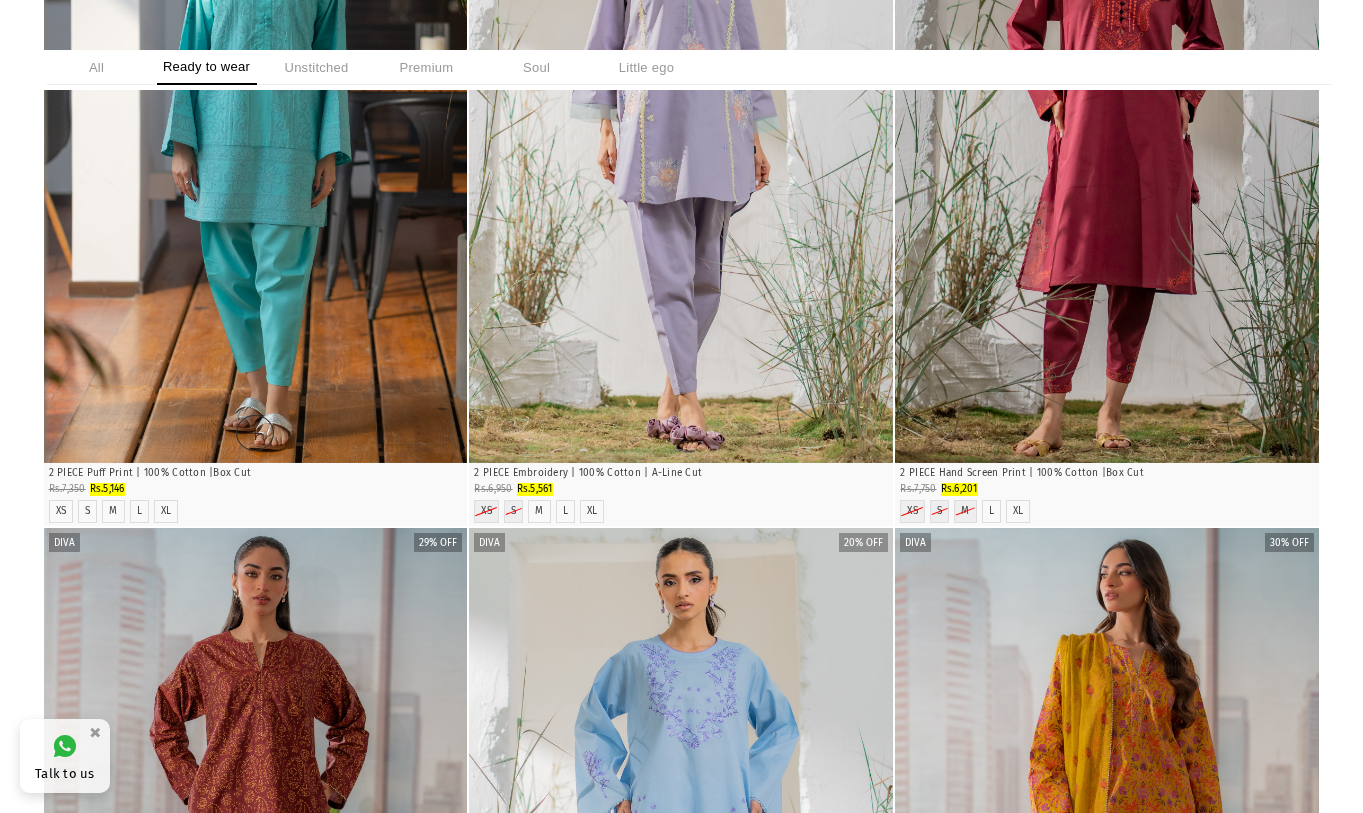 scroll, scrollTop: 746, scrollLeft: 0, axis: vertical 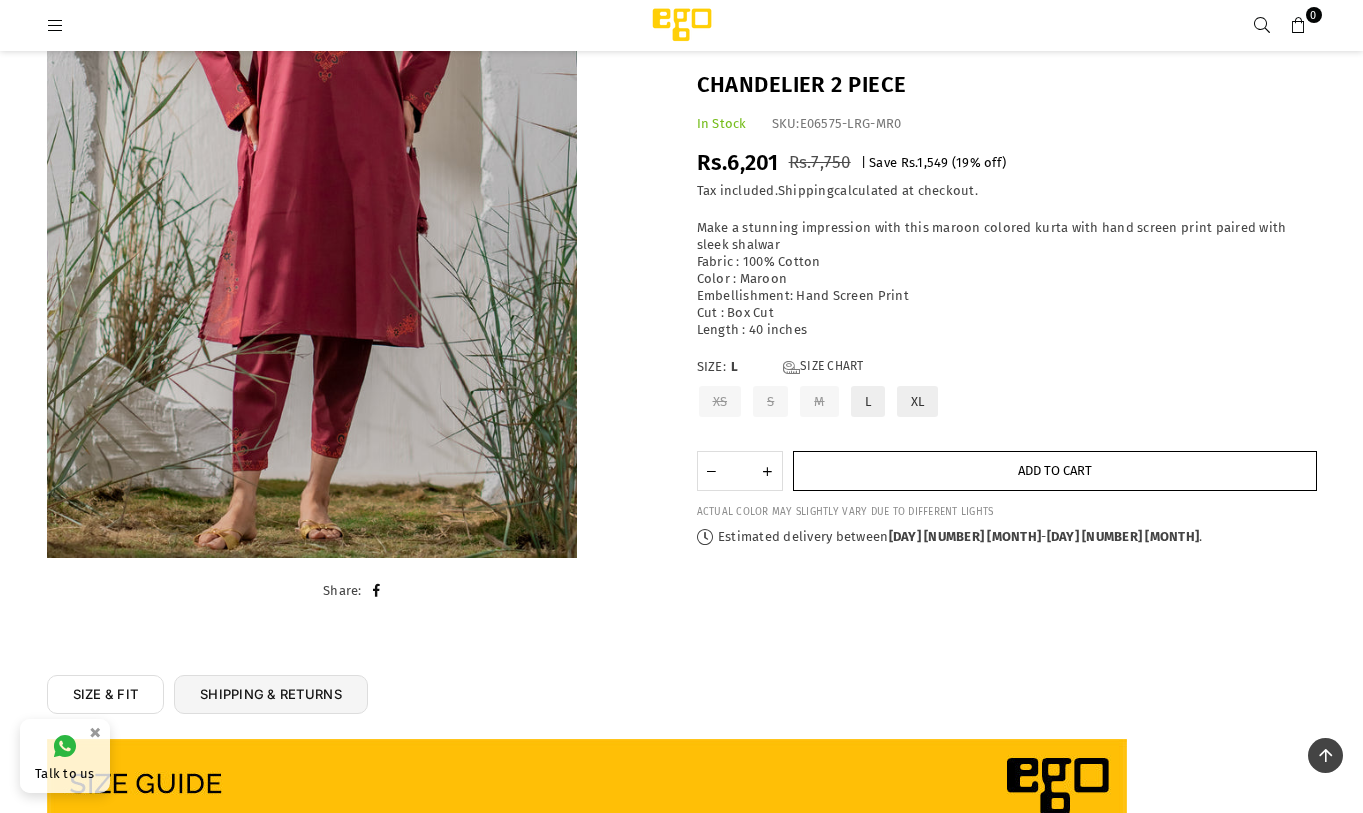 click on "Add to cart" at bounding box center [1055, 471] 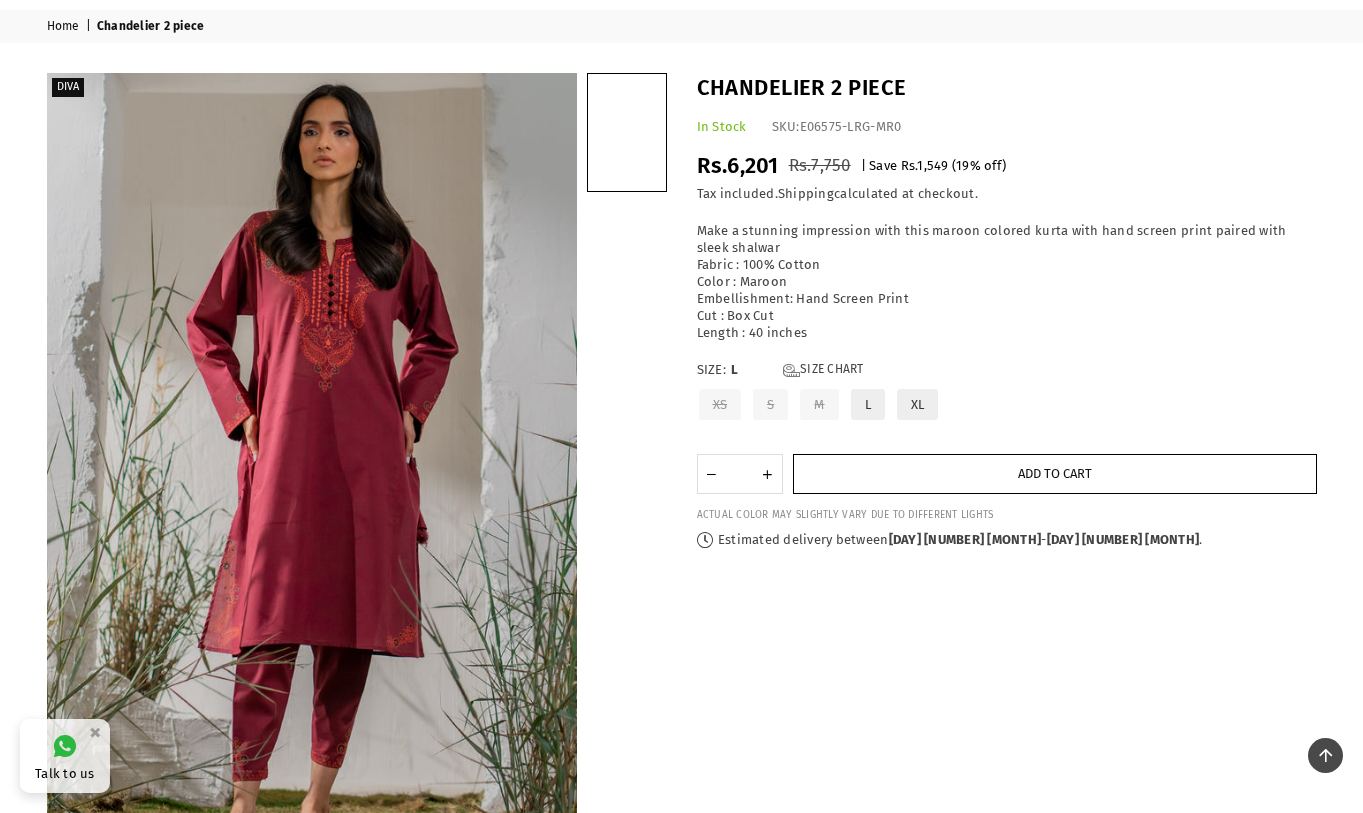 scroll, scrollTop: 50, scrollLeft: 0, axis: vertical 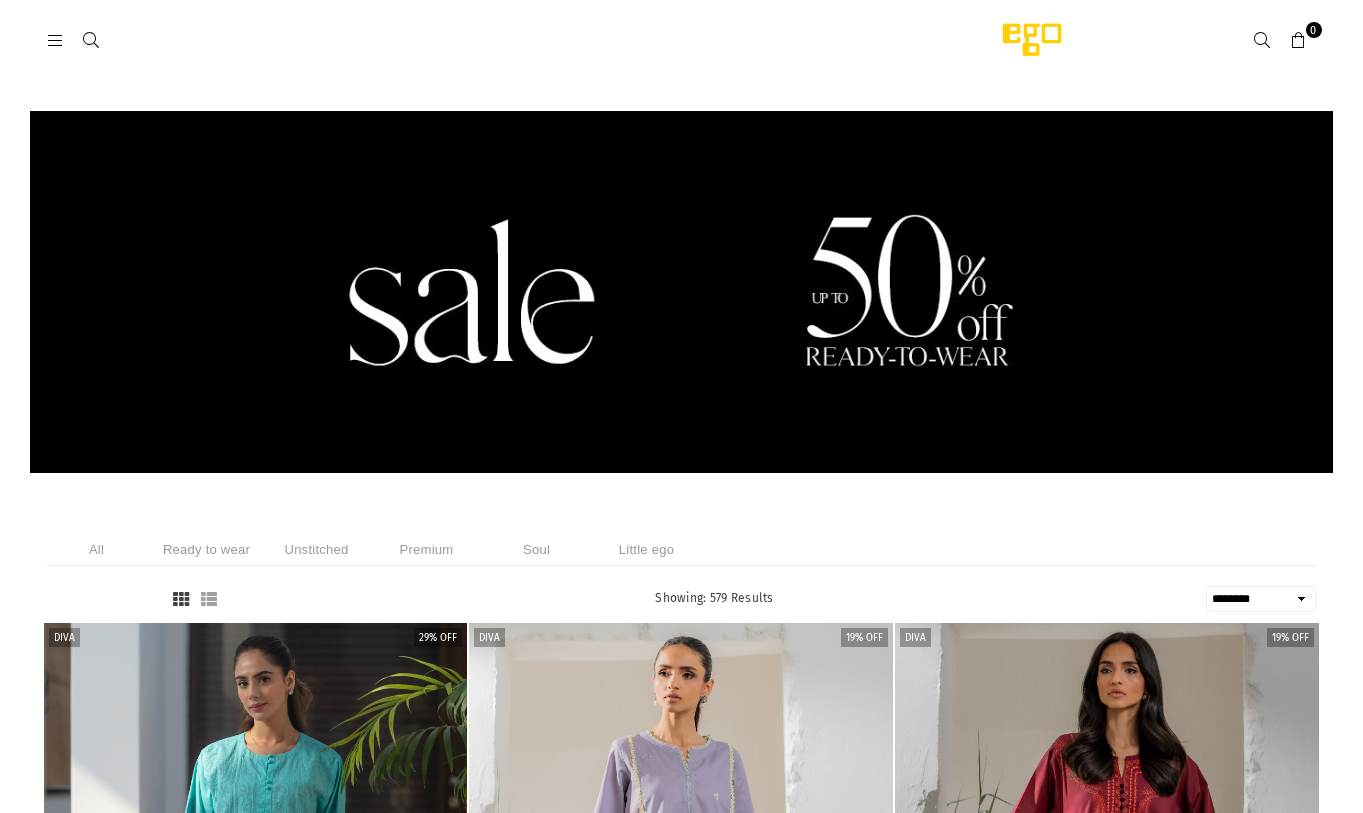 select on "******" 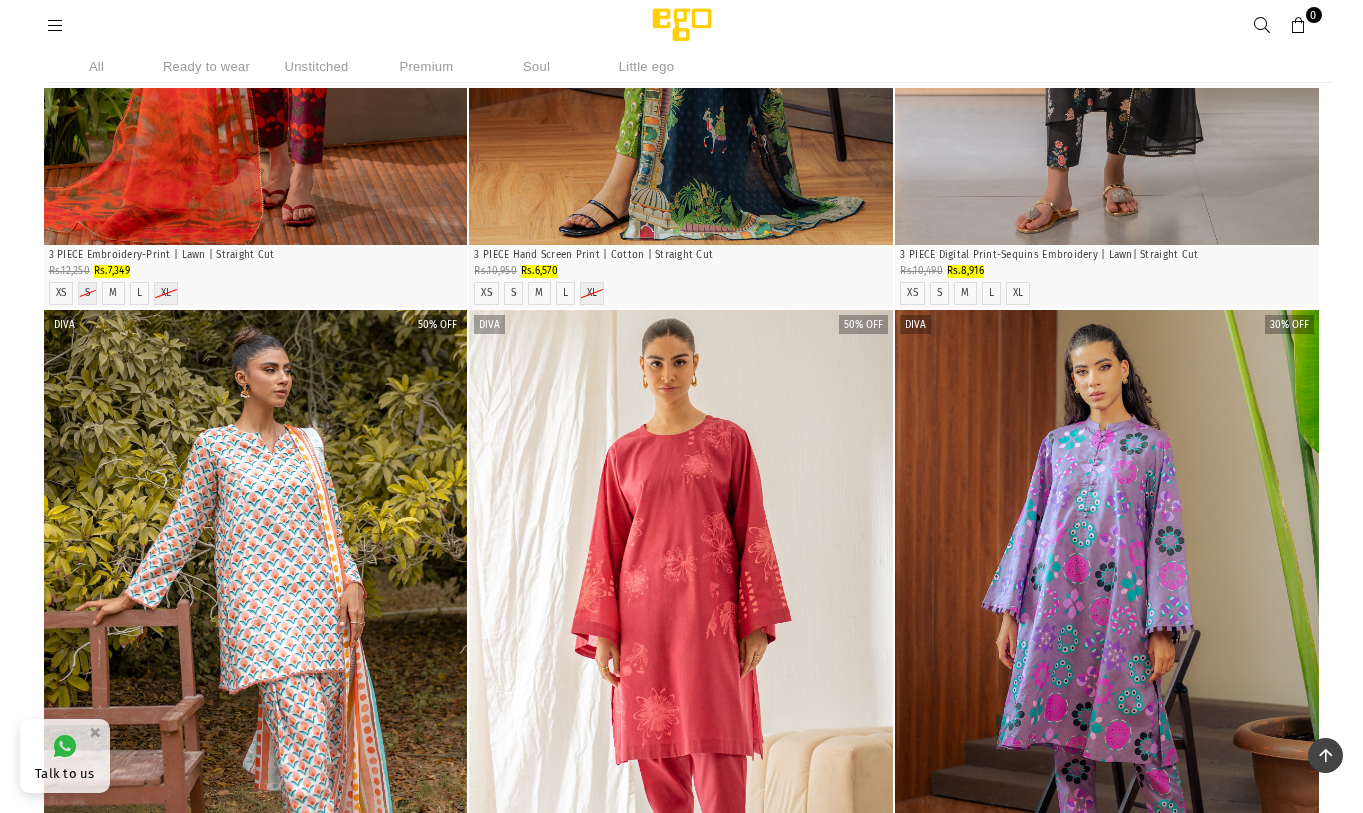 scroll, scrollTop: 3910, scrollLeft: 0, axis: vertical 